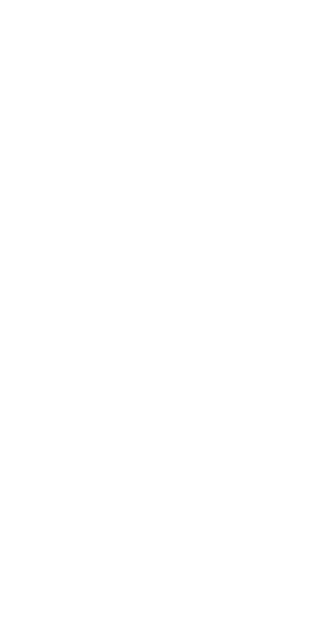 scroll, scrollTop: 0, scrollLeft: 0, axis: both 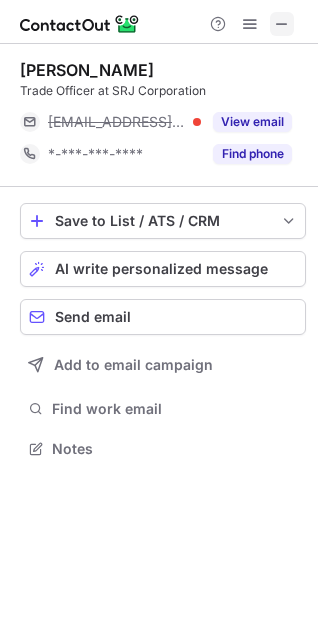 click at bounding box center [282, 24] 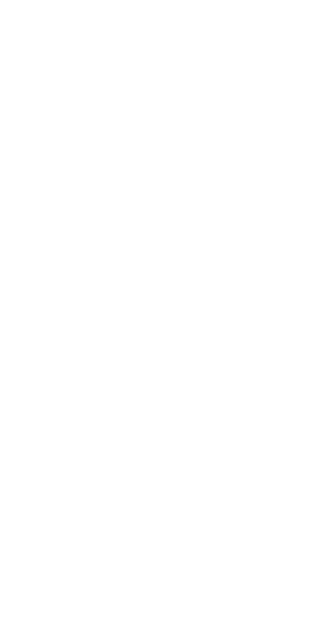 scroll, scrollTop: 0, scrollLeft: 0, axis: both 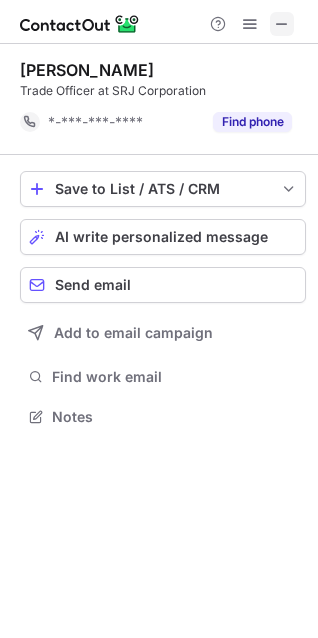 click at bounding box center (282, 24) 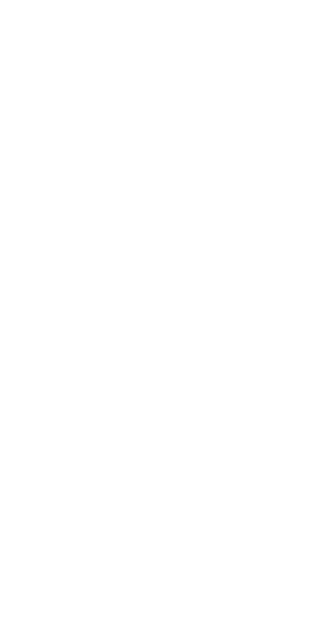 scroll, scrollTop: 0, scrollLeft: 0, axis: both 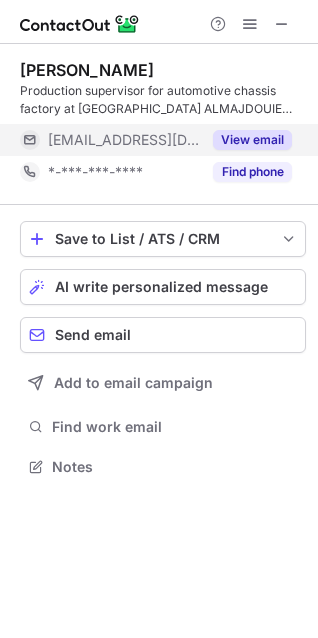 click on "View email" at bounding box center (252, 140) 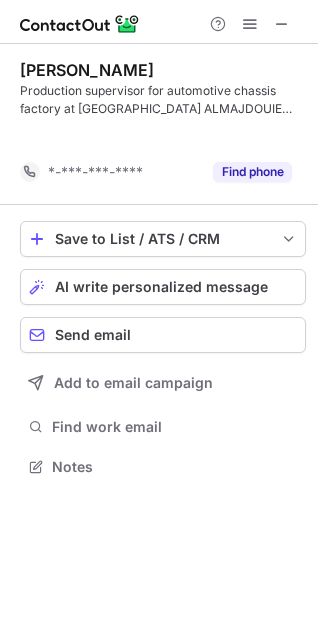 scroll, scrollTop: 421, scrollLeft: 318, axis: both 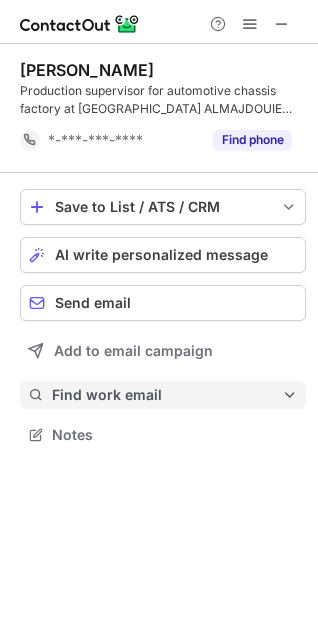 click on "Find work email" at bounding box center (167, 395) 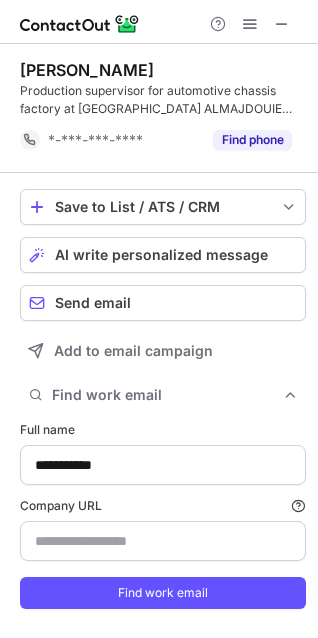 scroll, scrollTop: 10, scrollLeft: 10, axis: both 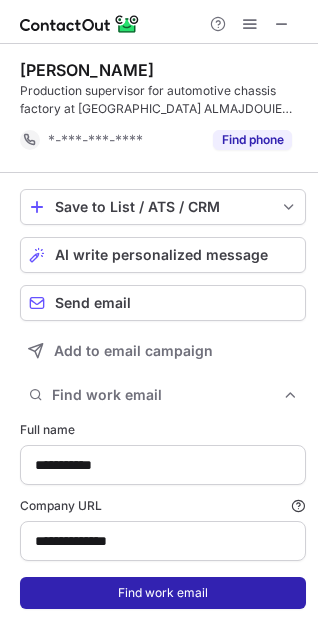 click on "Find work email" at bounding box center (163, 593) 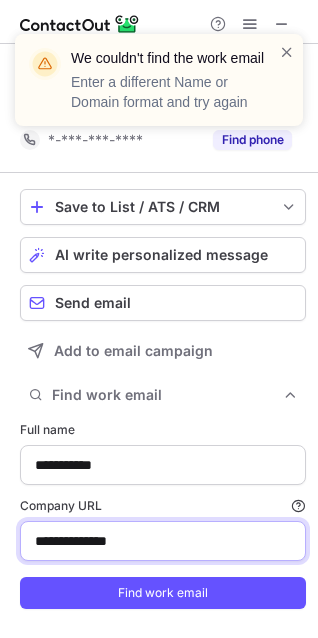 drag, startPoint x: 163, startPoint y: 537, endPoint x: 22, endPoint y: 538, distance: 141.00354 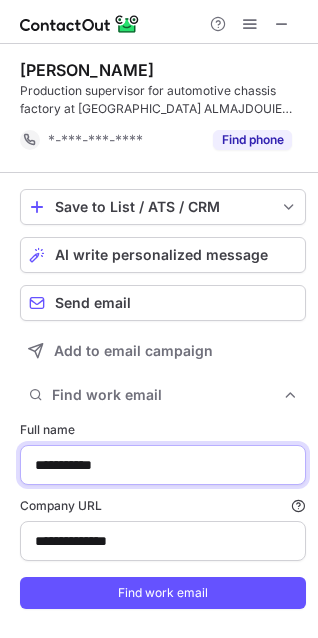 click on "**********" at bounding box center (163, 465) 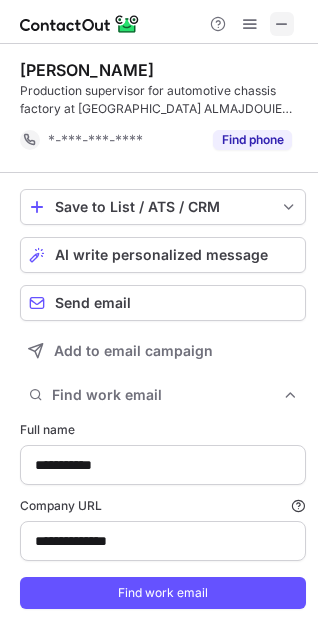 click at bounding box center [282, 24] 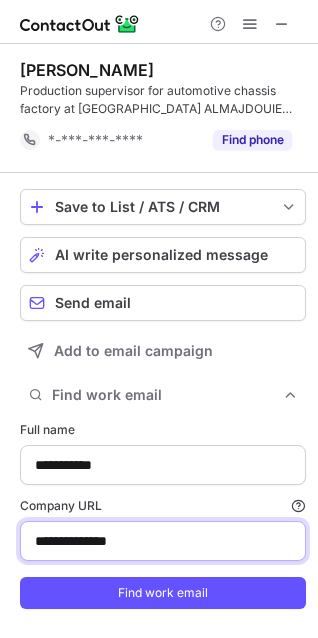 drag, startPoint x: 170, startPoint y: 542, endPoint x: 5, endPoint y: 547, distance: 165.07574 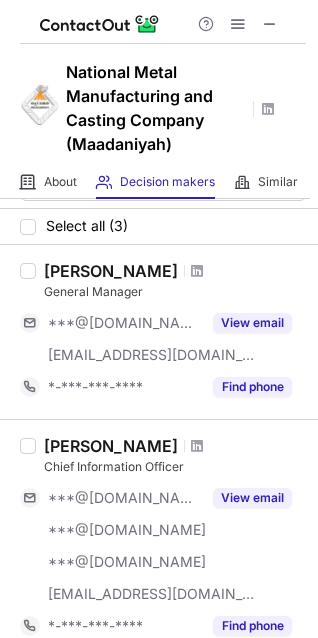 scroll, scrollTop: 0, scrollLeft: 0, axis: both 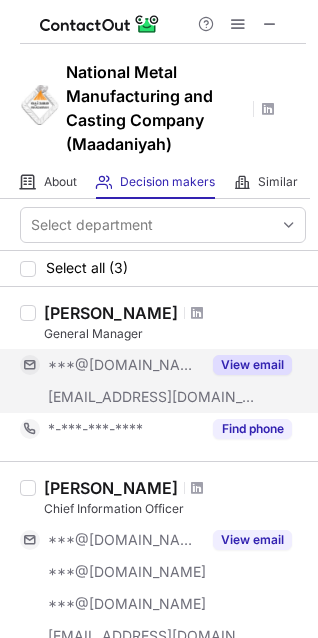 click on "View email" at bounding box center (252, 365) 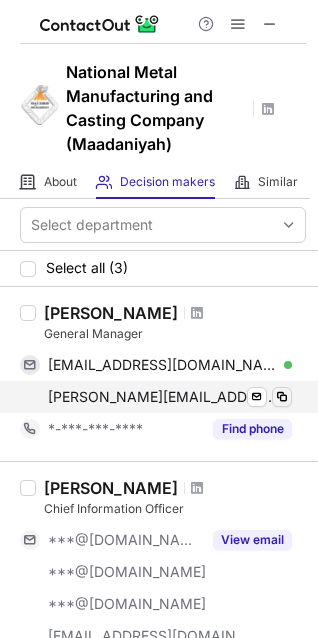click at bounding box center [282, 397] 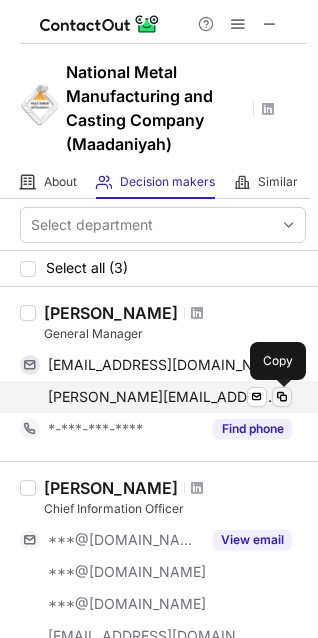 click at bounding box center [282, 397] 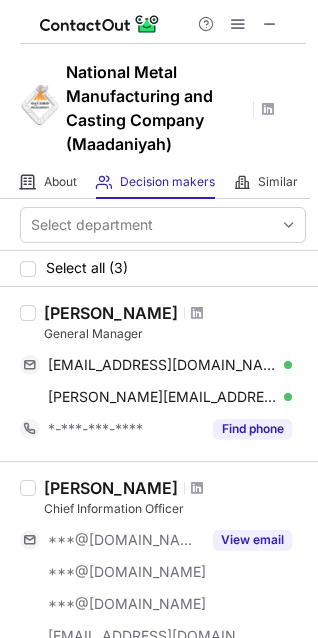 drag, startPoint x: 46, startPoint y: 304, endPoint x: 175, endPoint y: 309, distance: 129.09686 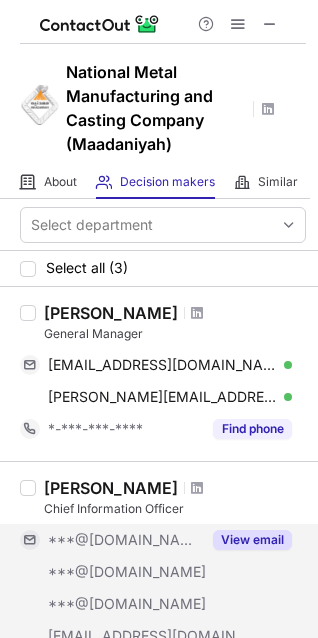 click on "View email" at bounding box center [252, 540] 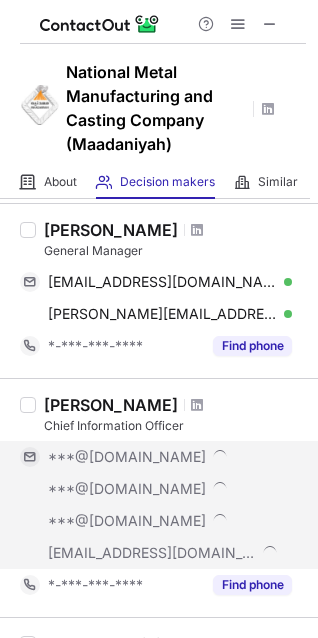 scroll, scrollTop: 200, scrollLeft: 0, axis: vertical 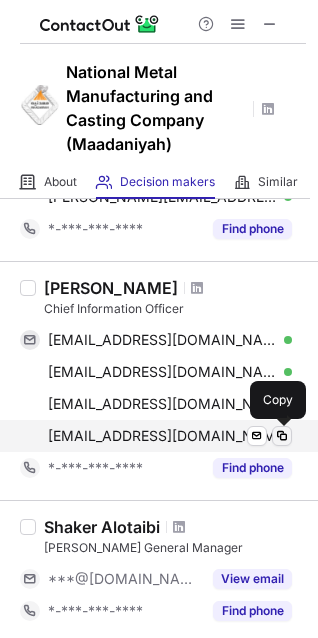 click at bounding box center [282, 436] 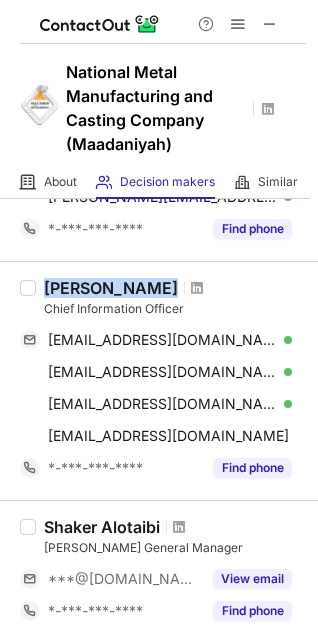 drag, startPoint x: 46, startPoint y: 277, endPoint x: 162, endPoint y: 282, distance: 116.10771 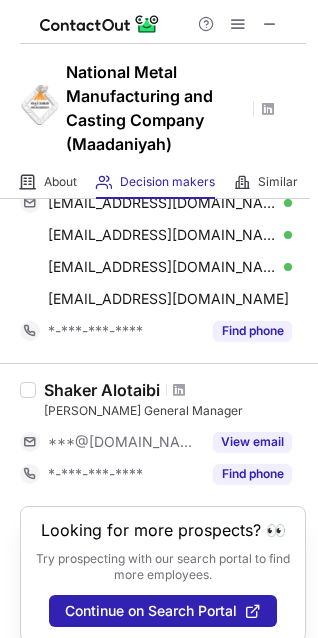 scroll, scrollTop: 357, scrollLeft: 0, axis: vertical 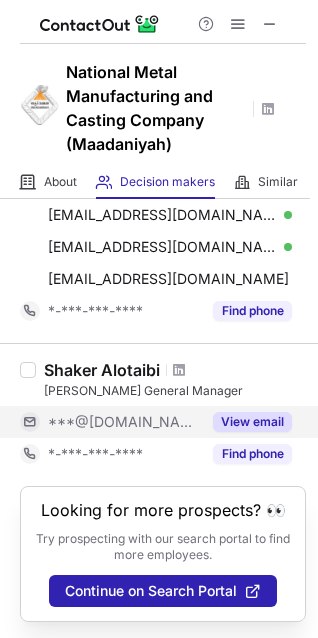 click on "View email" at bounding box center (252, 422) 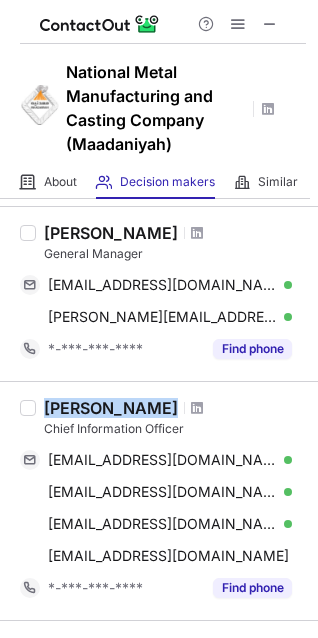 scroll, scrollTop: 0, scrollLeft: 0, axis: both 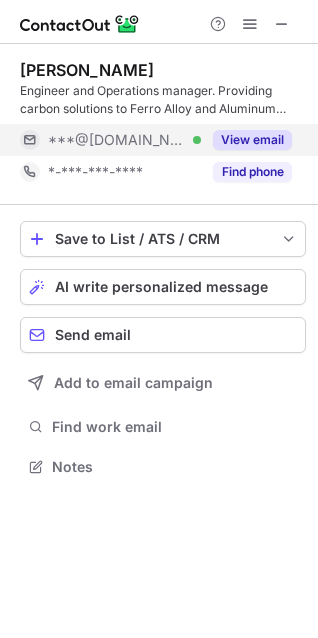 click on "View email" at bounding box center [252, 140] 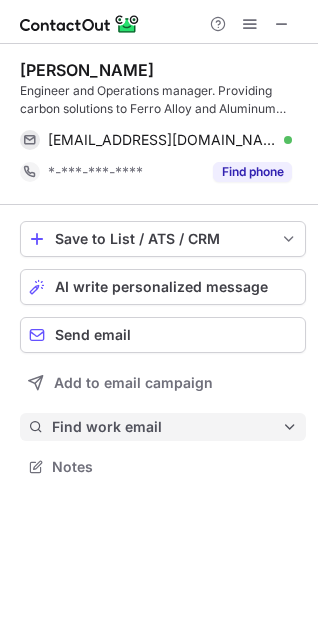 click on "Find work email" at bounding box center [167, 427] 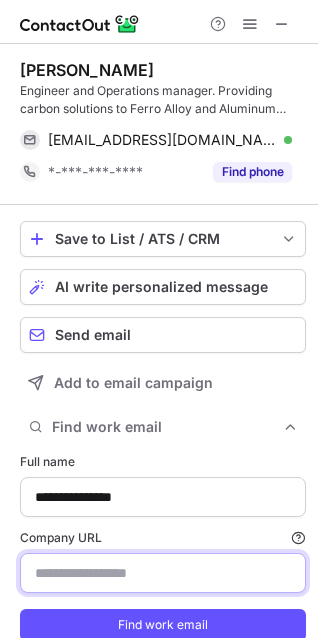 click on "Company URL Finding work email will consume 1 credit if a match is found." at bounding box center [163, 573] 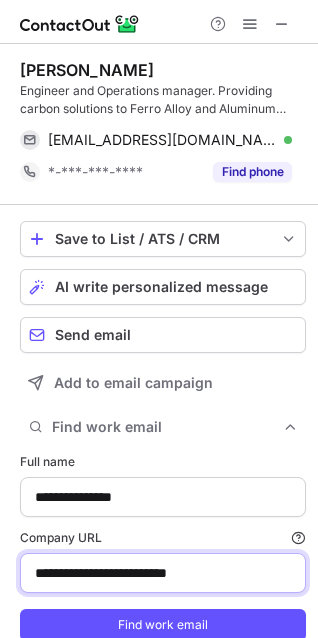 drag, startPoint x: 241, startPoint y: 582, endPoint x: -32, endPoint y: 579, distance: 273.01648 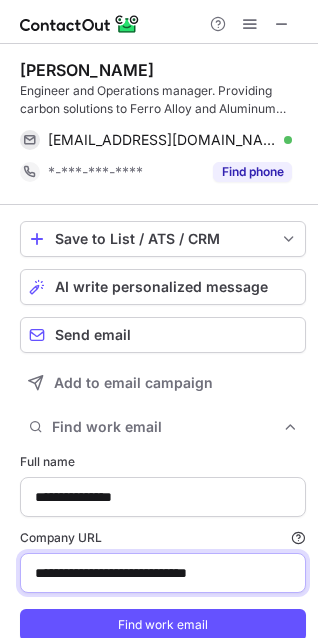 drag, startPoint x: 83, startPoint y: 571, endPoint x: -126, endPoint y: 559, distance: 209.34421 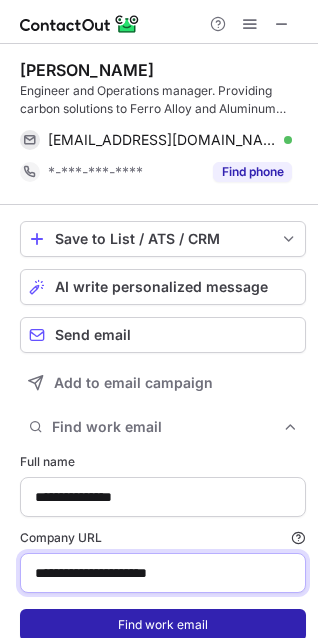 type on "**********" 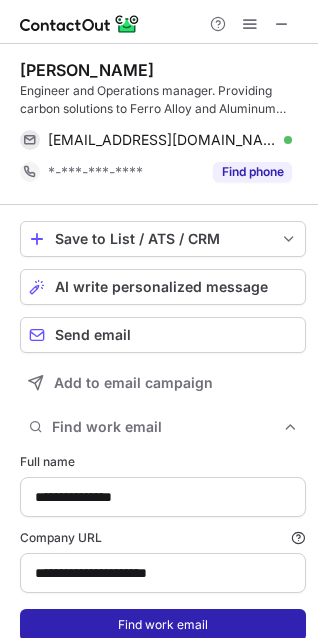 click on "Find work email" at bounding box center (163, 625) 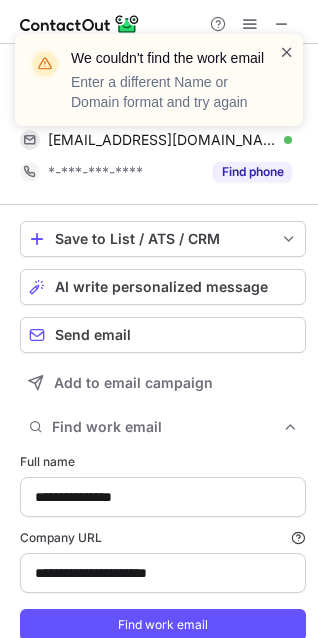 click at bounding box center [287, 52] 